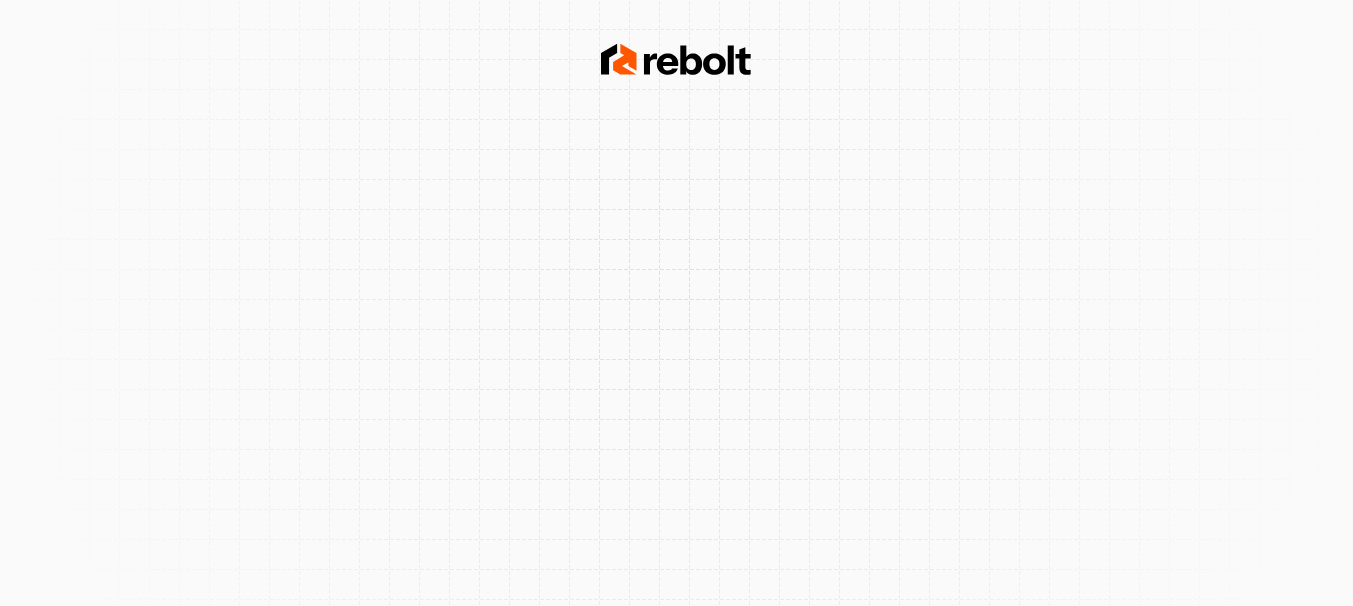 scroll, scrollTop: 0, scrollLeft: 0, axis: both 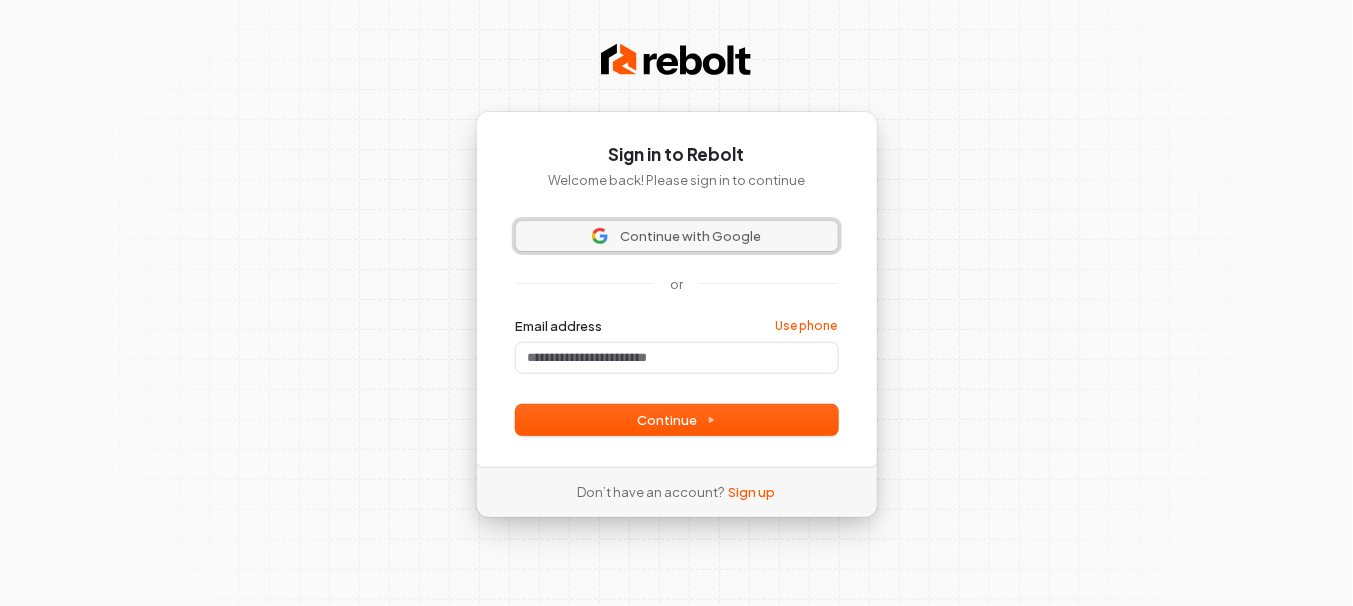 click on "Continue with Google" at bounding box center [690, 236] 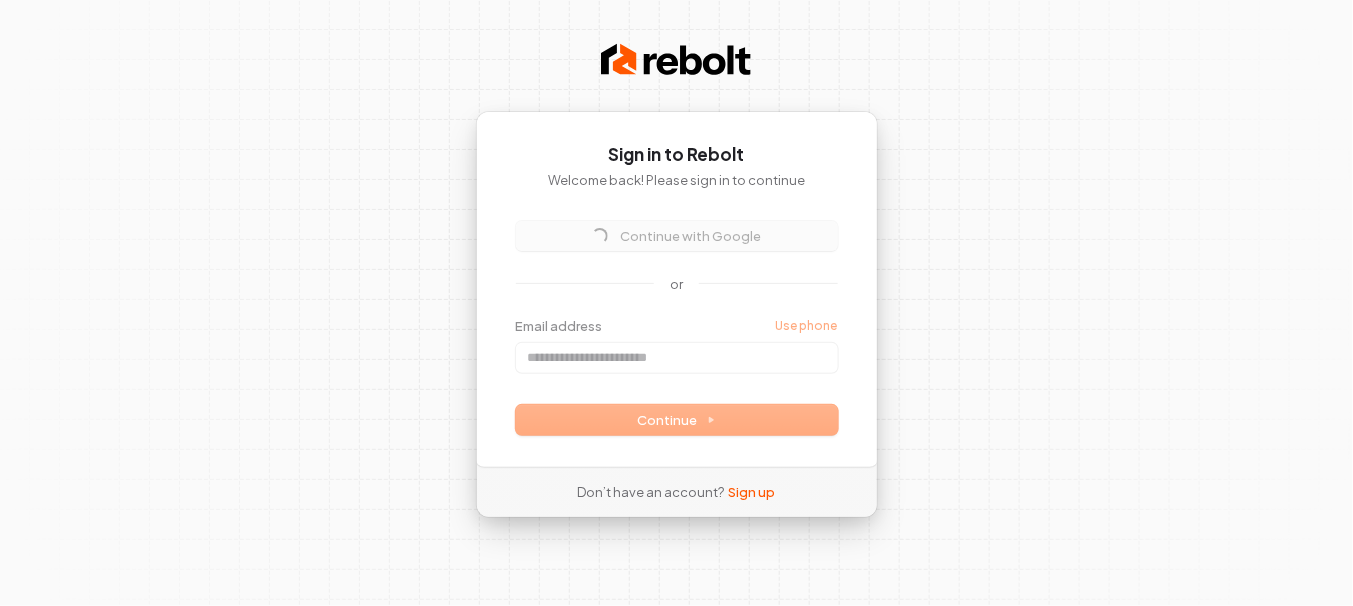 type 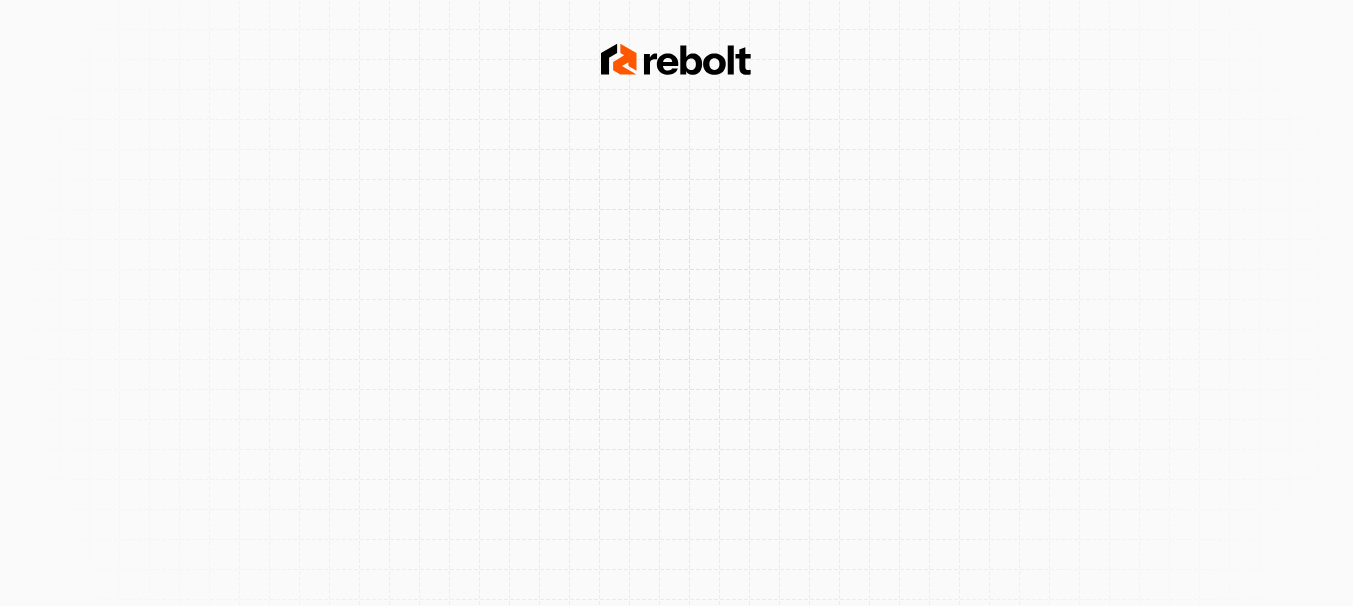 scroll, scrollTop: 0, scrollLeft: 0, axis: both 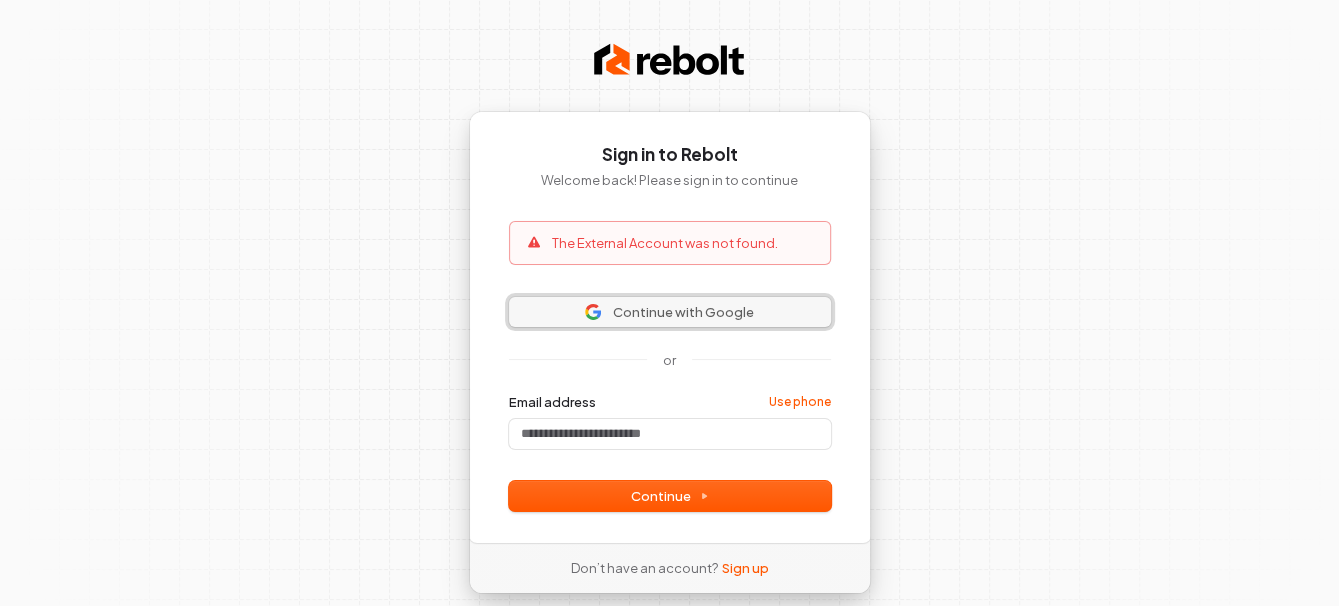 click on "Continue with Google" at bounding box center (683, 312) 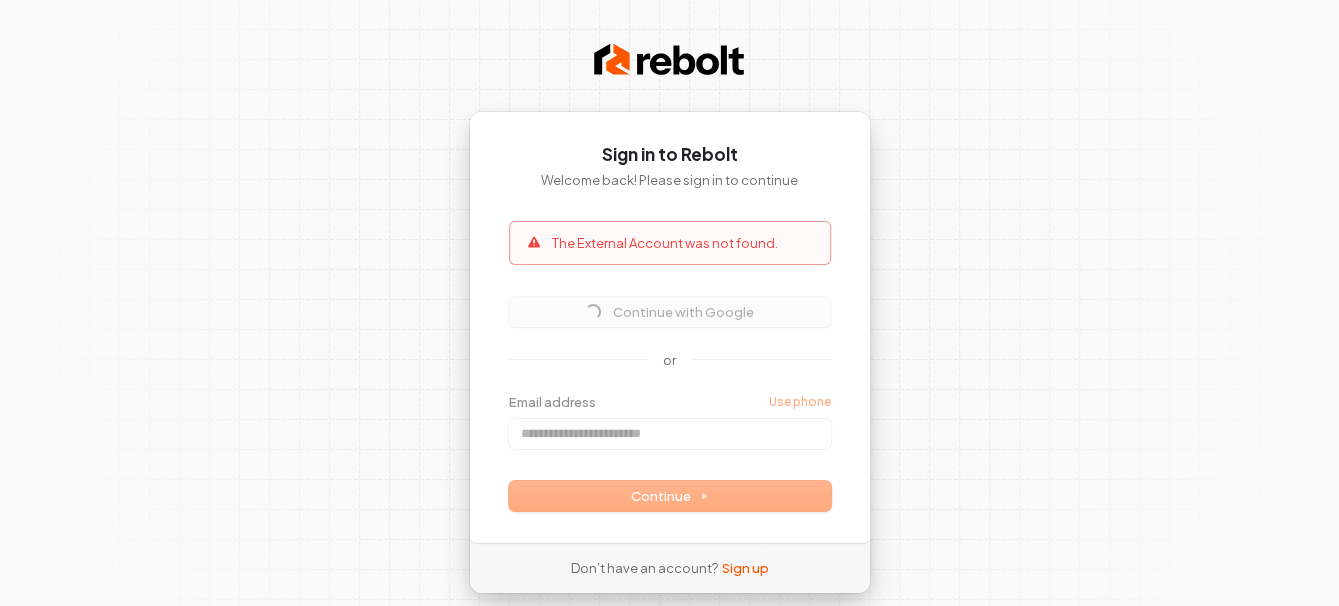 type 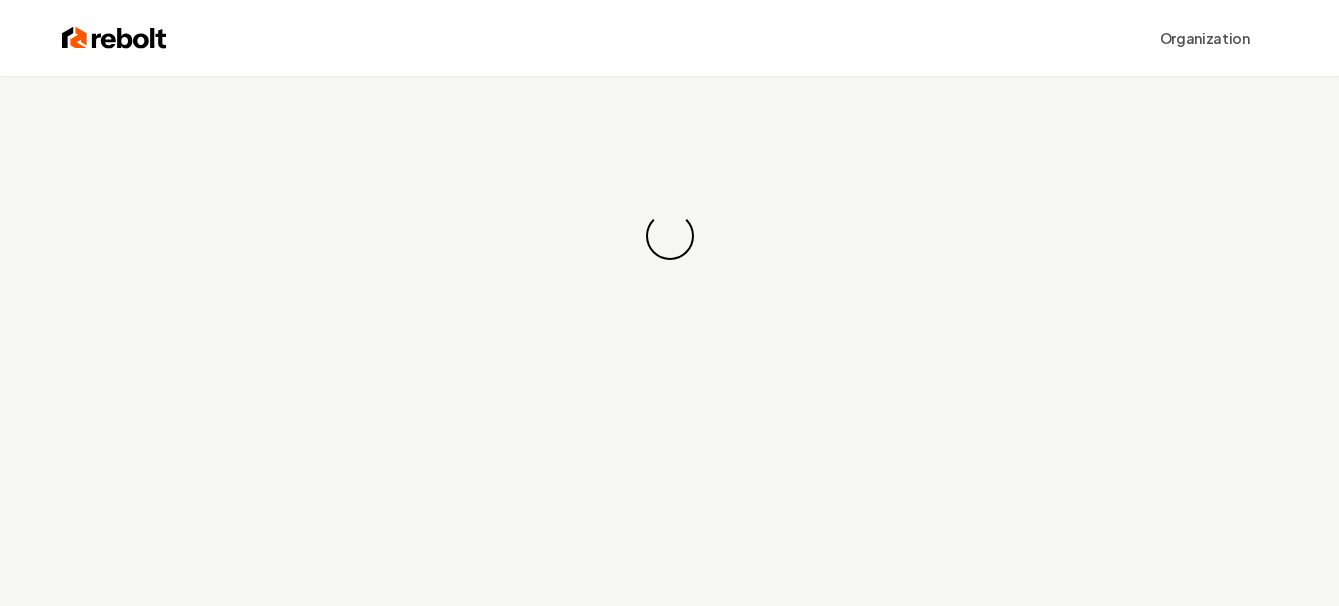 scroll, scrollTop: 0, scrollLeft: 0, axis: both 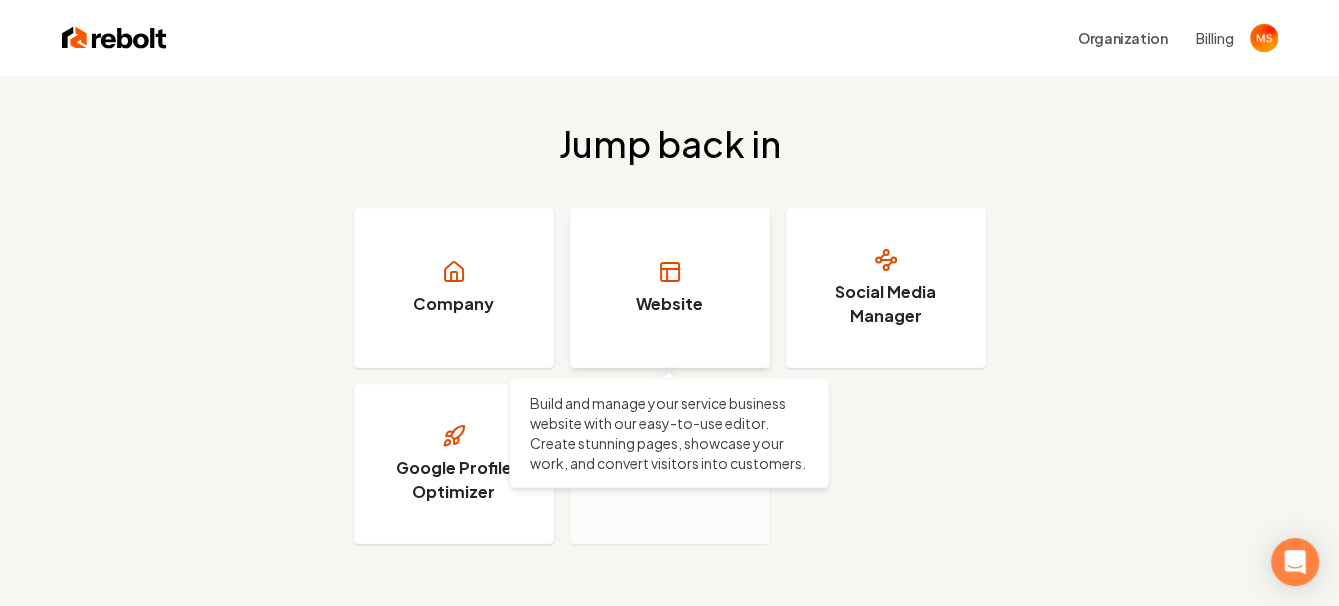 click on "Website" at bounding box center [669, 304] 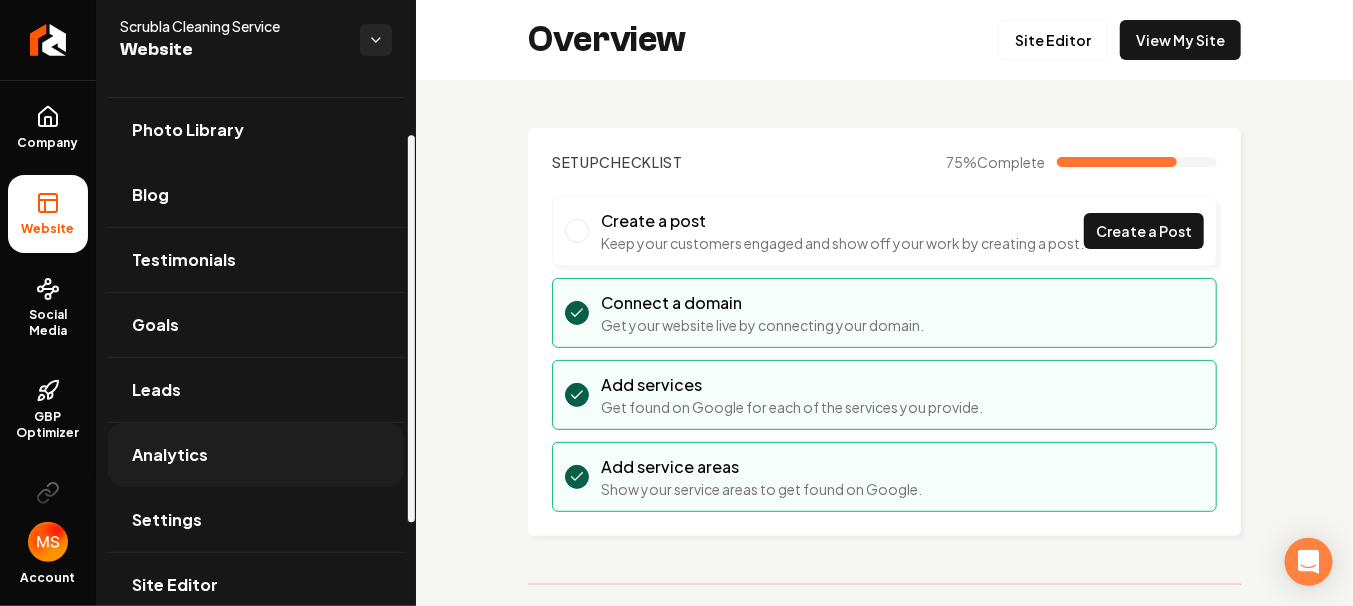 scroll, scrollTop: 186, scrollLeft: 0, axis: vertical 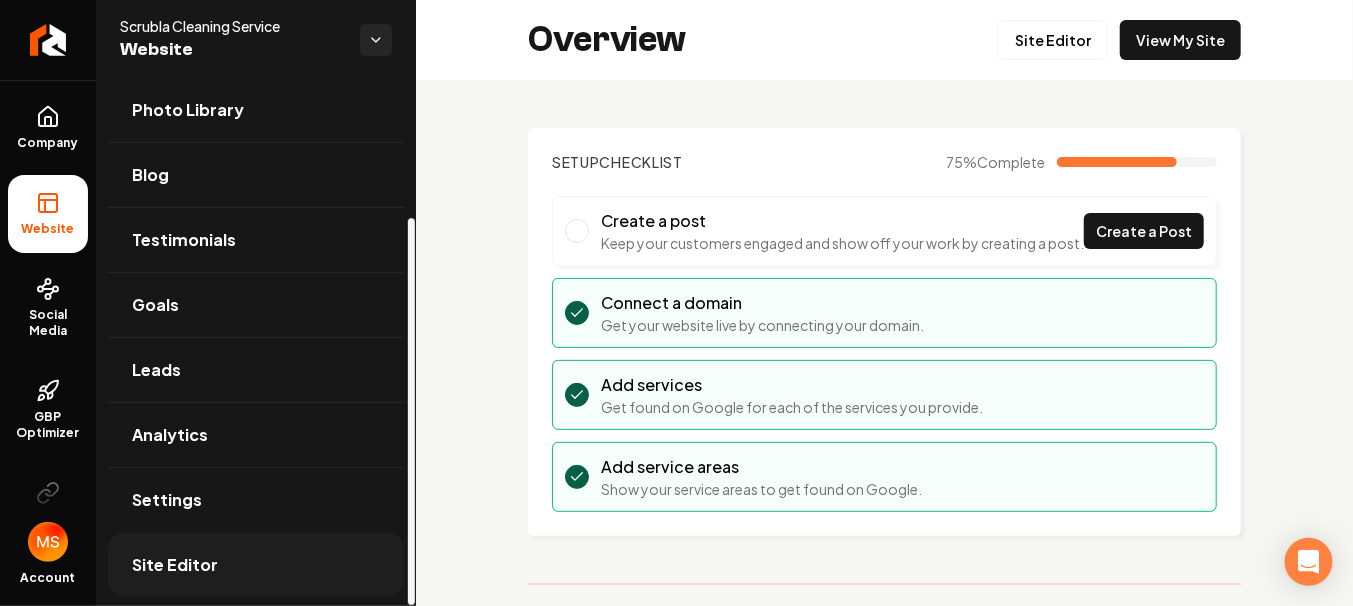 click on "Site Editor" at bounding box center [175, 565] 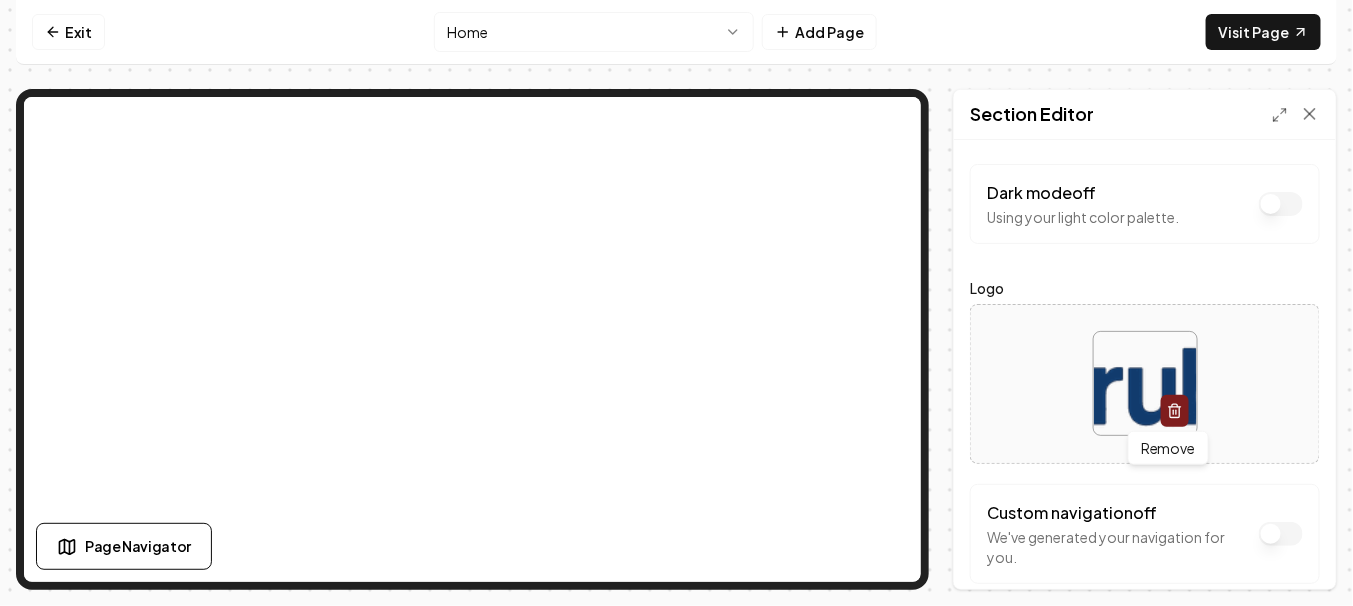 click 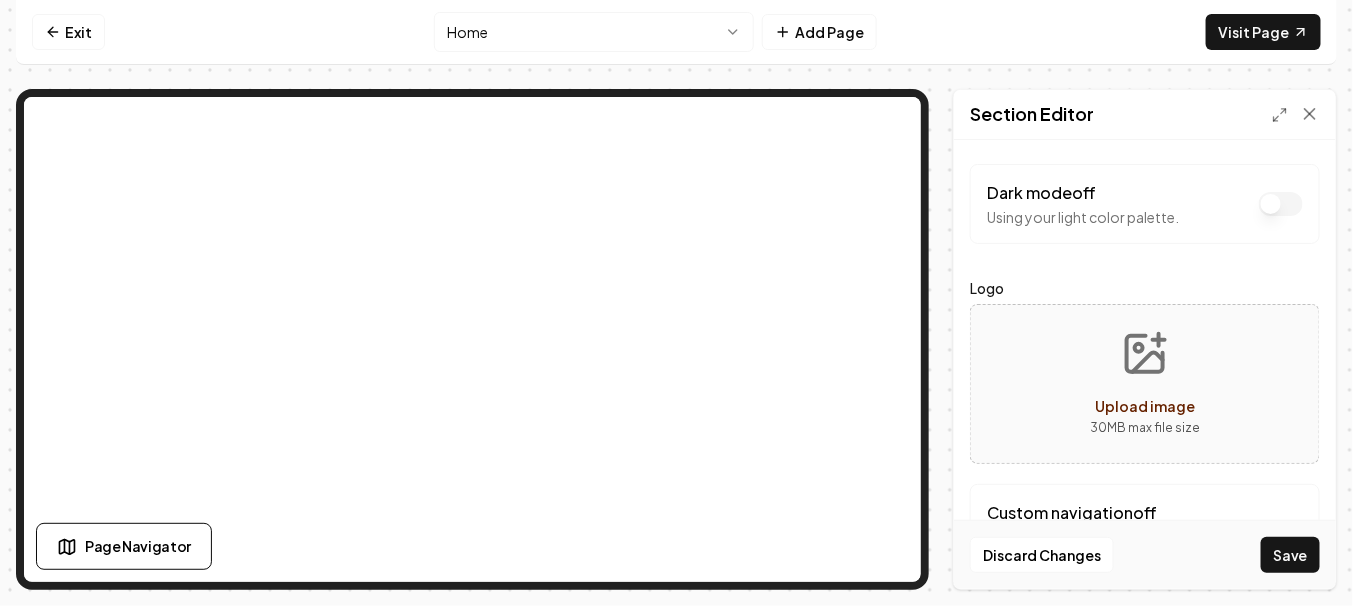 click 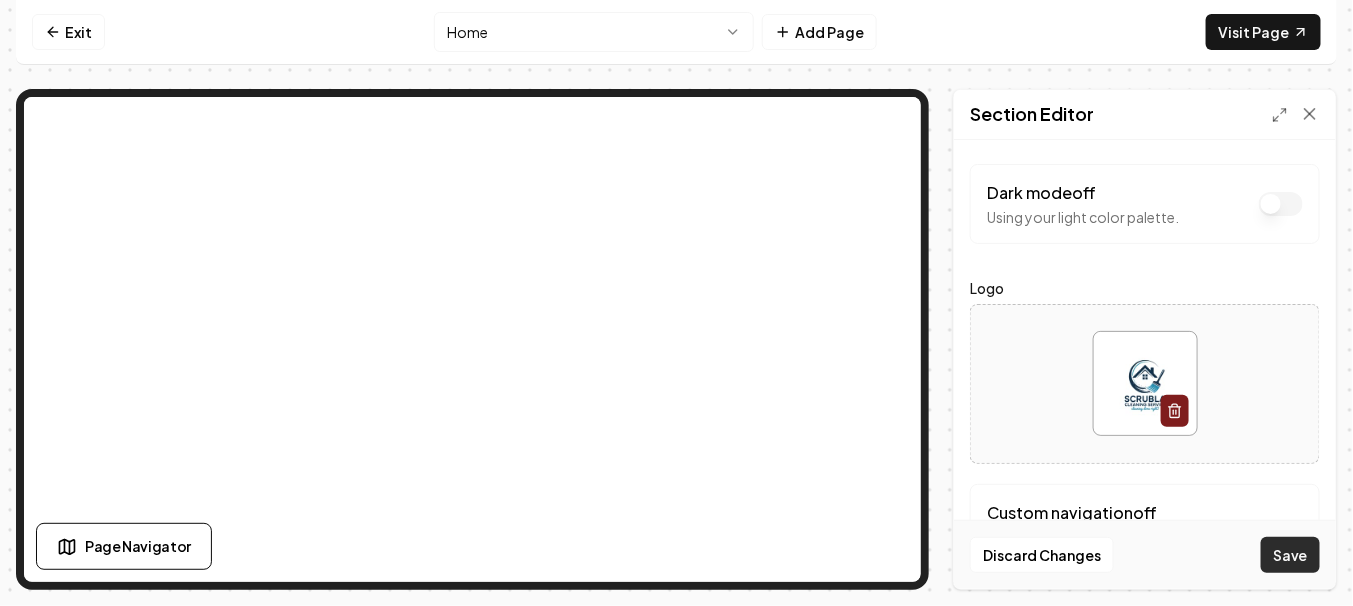 click on "Save" at bounding box center [1290, 555] 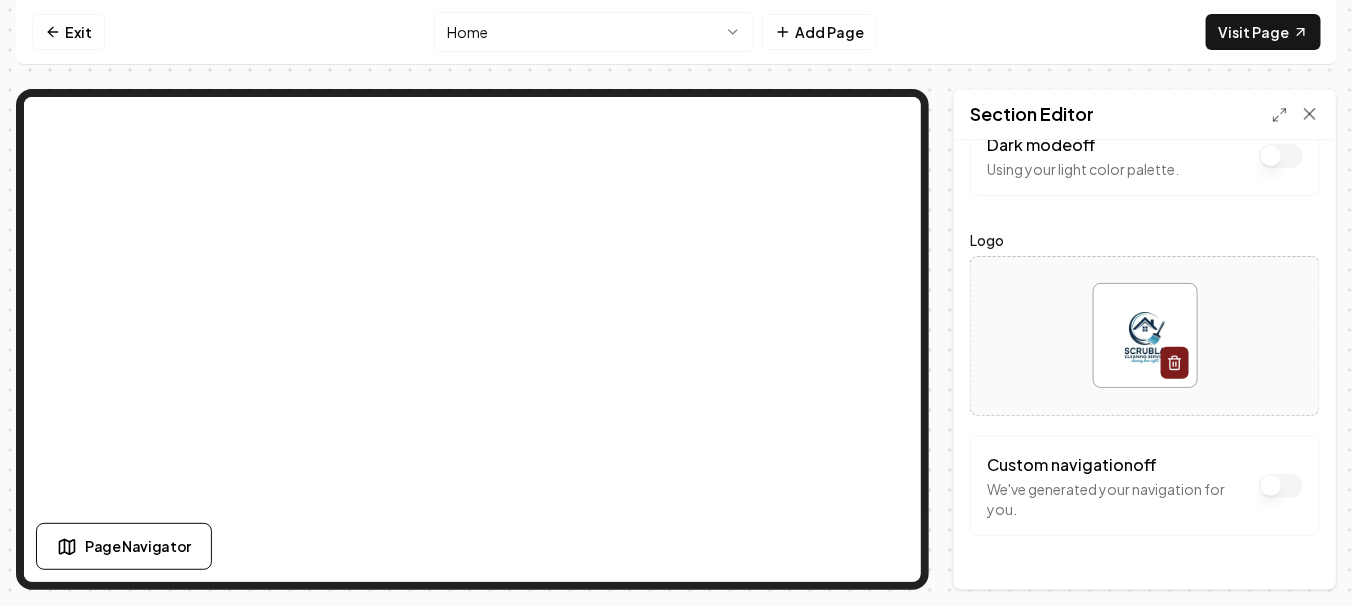 scroll, scrollTop: 0, scrollLeft: 0, axis: both 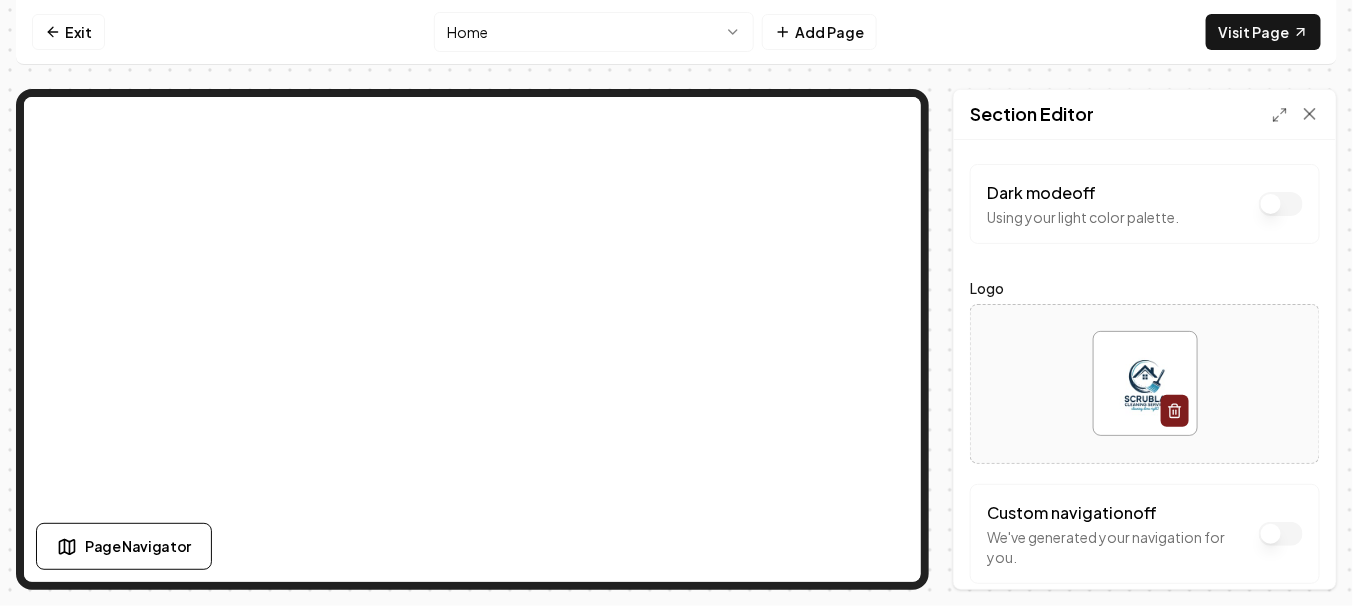 click on "Dark mode  off" at bounding box center (1281, 204) 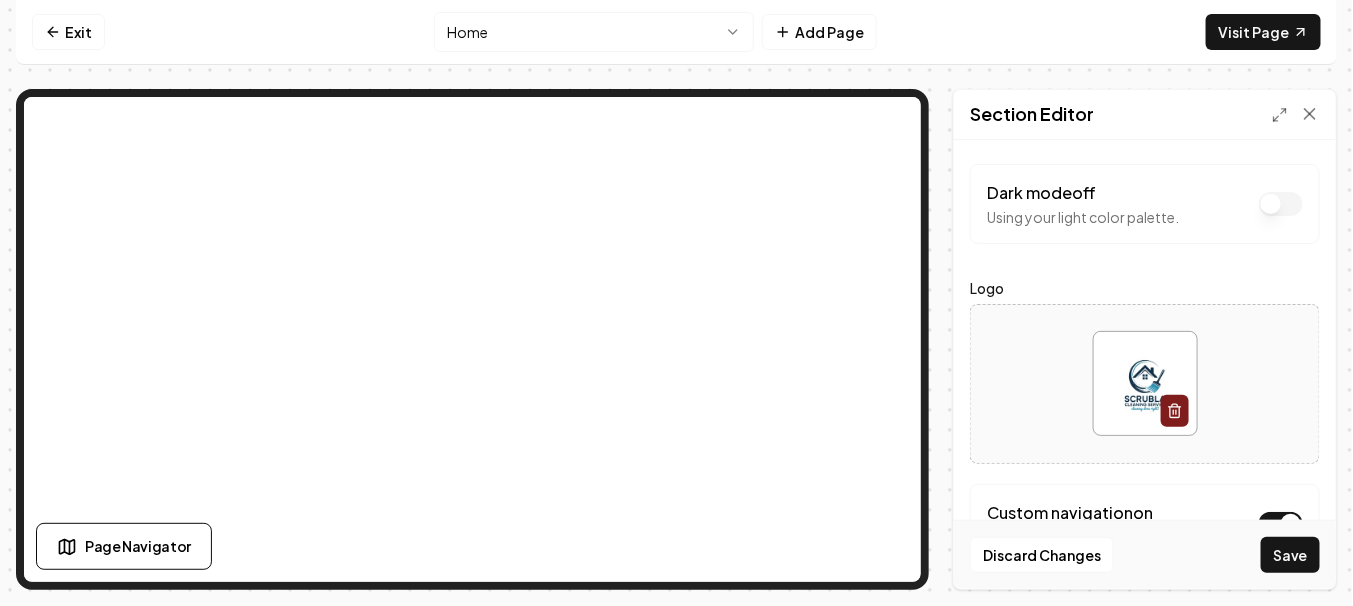 click on "Custom navigation  on Customize your navigation below." at bounding box center (1145, 524) 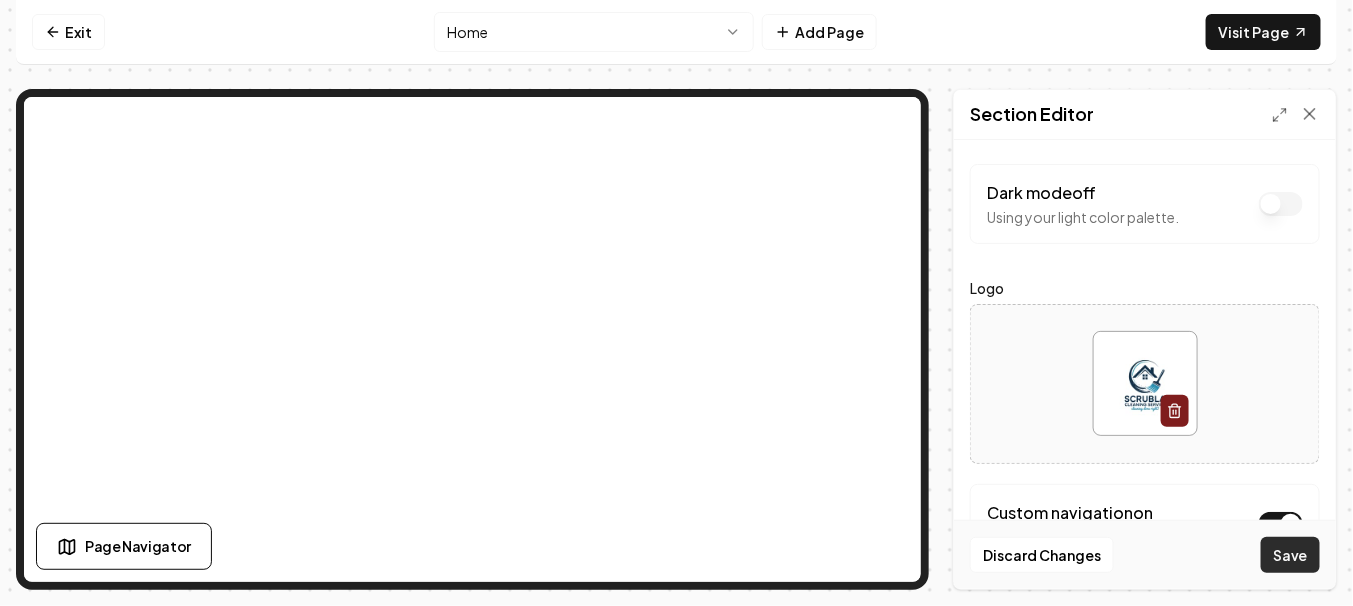 click on "Save" at bounding box center (1290, 555) 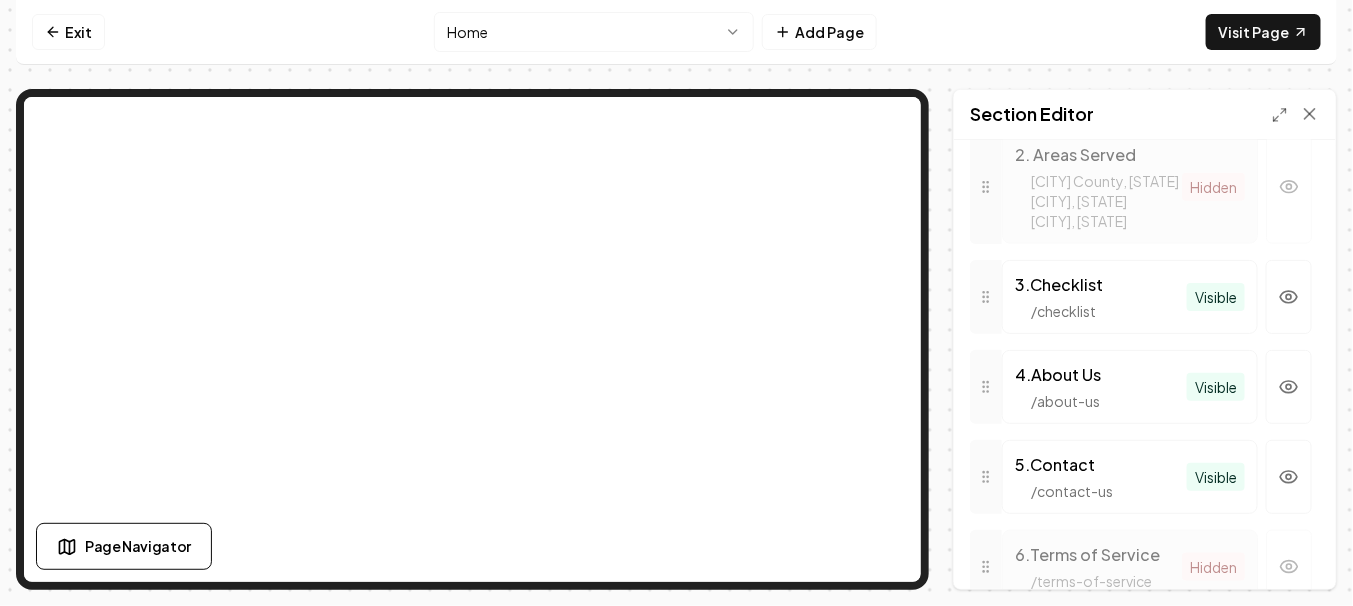 scroll, scrollTop: 0, scrollLeft: 0, axis: both 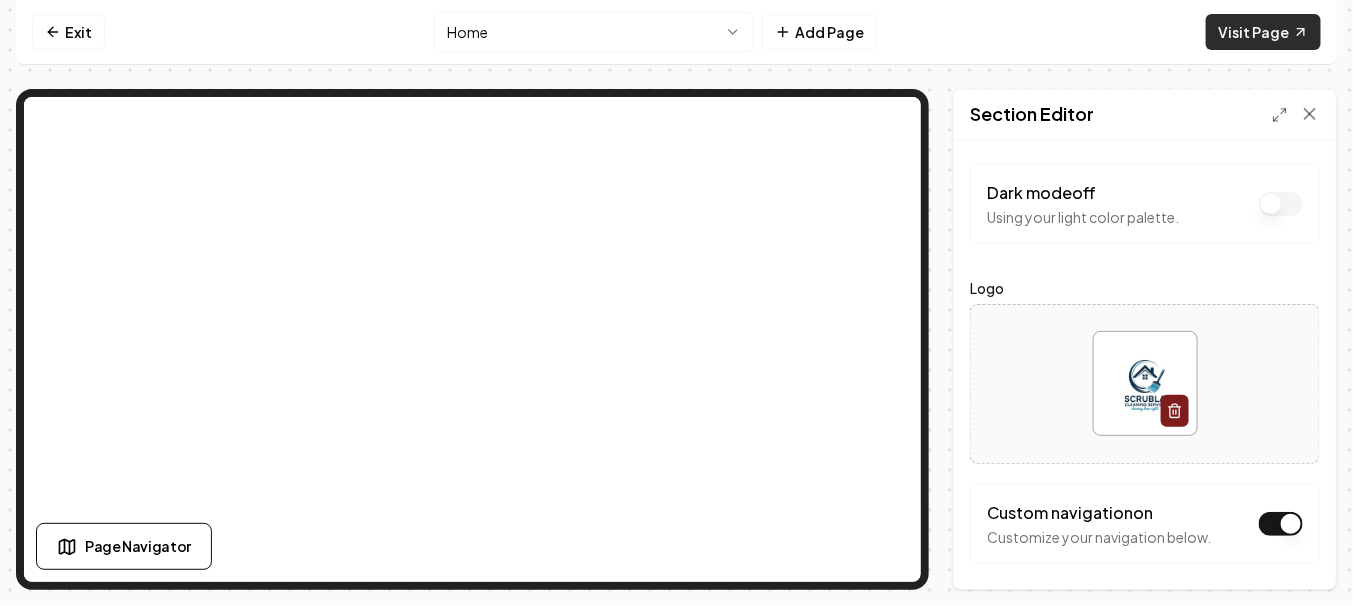 click on "Visit Page" at bounding box center [1263, 32] 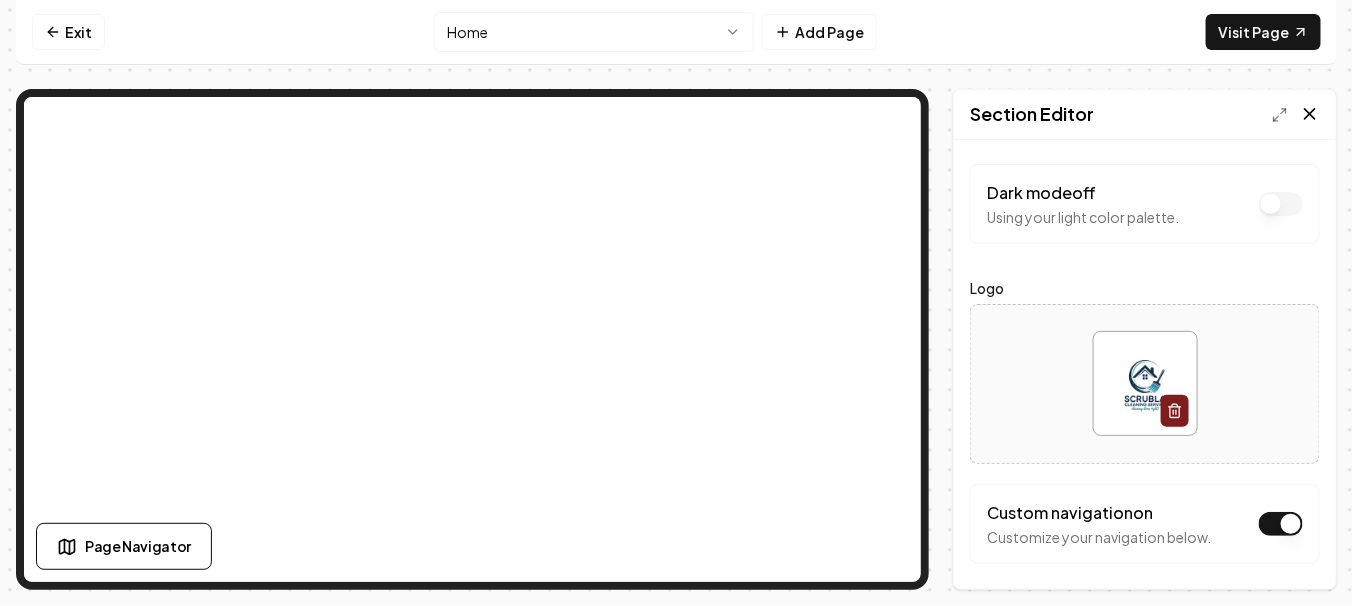 click 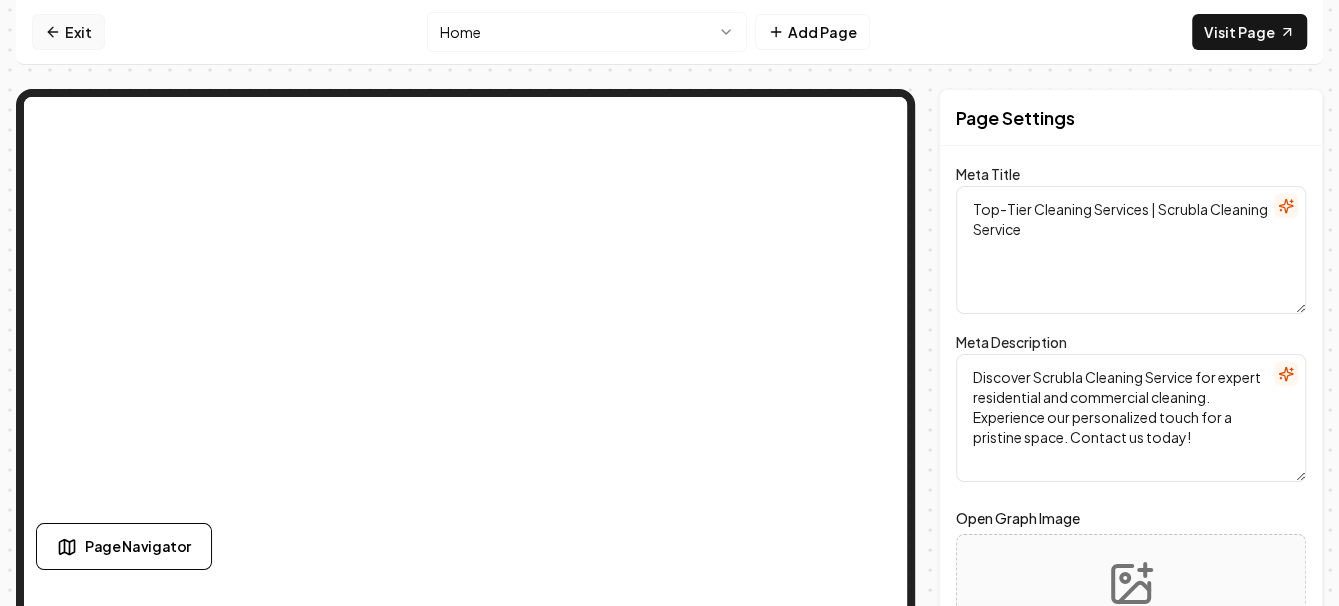 click on "Exit" at bounding box center [68, 32] 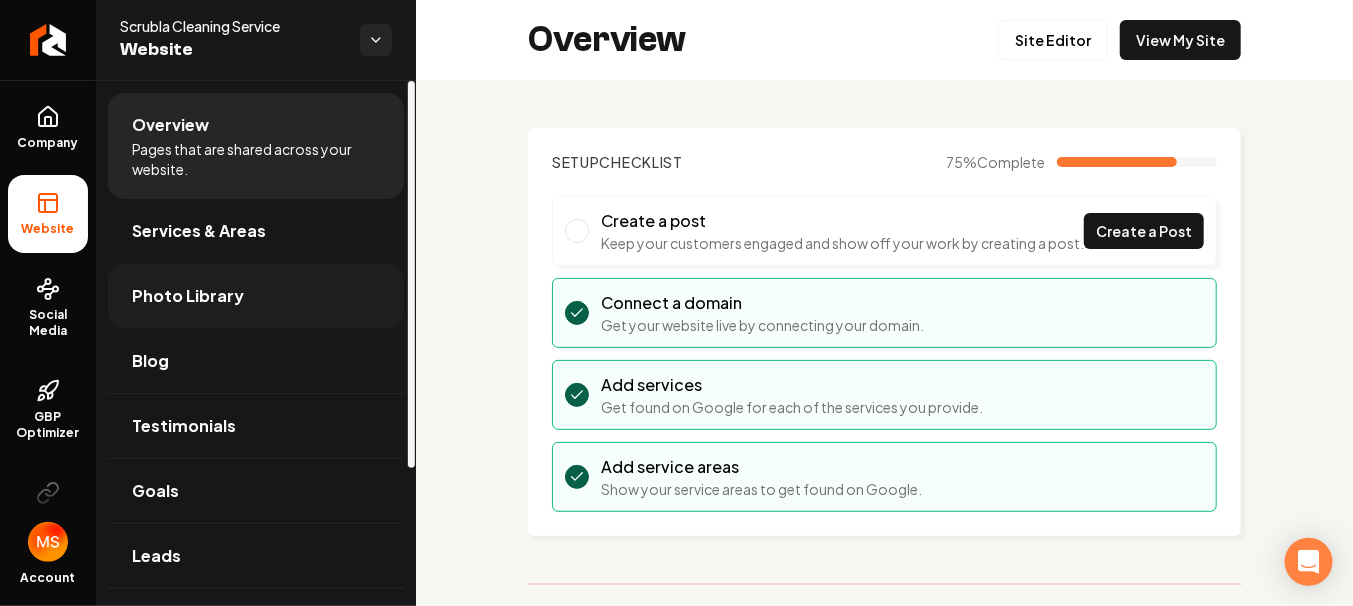 click on "Photo Library" at bounding box center (188, 296) 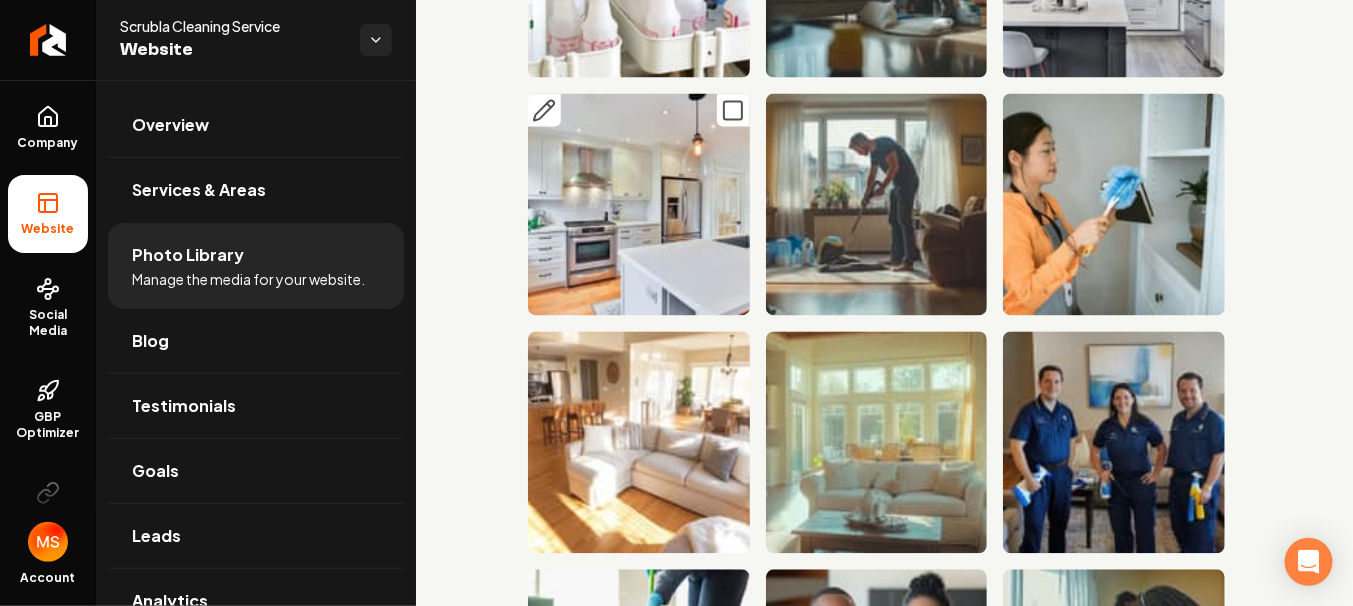 scroll, scrollTop: 1300, scrollLeft: 0, axis: vertical 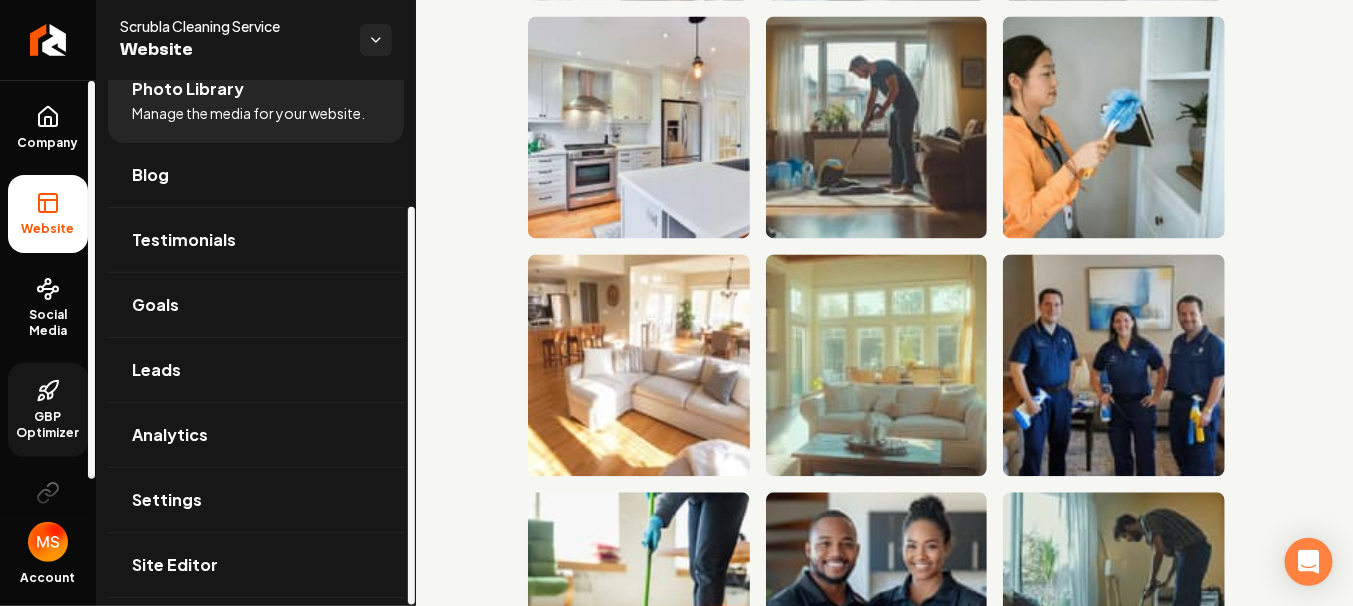 click 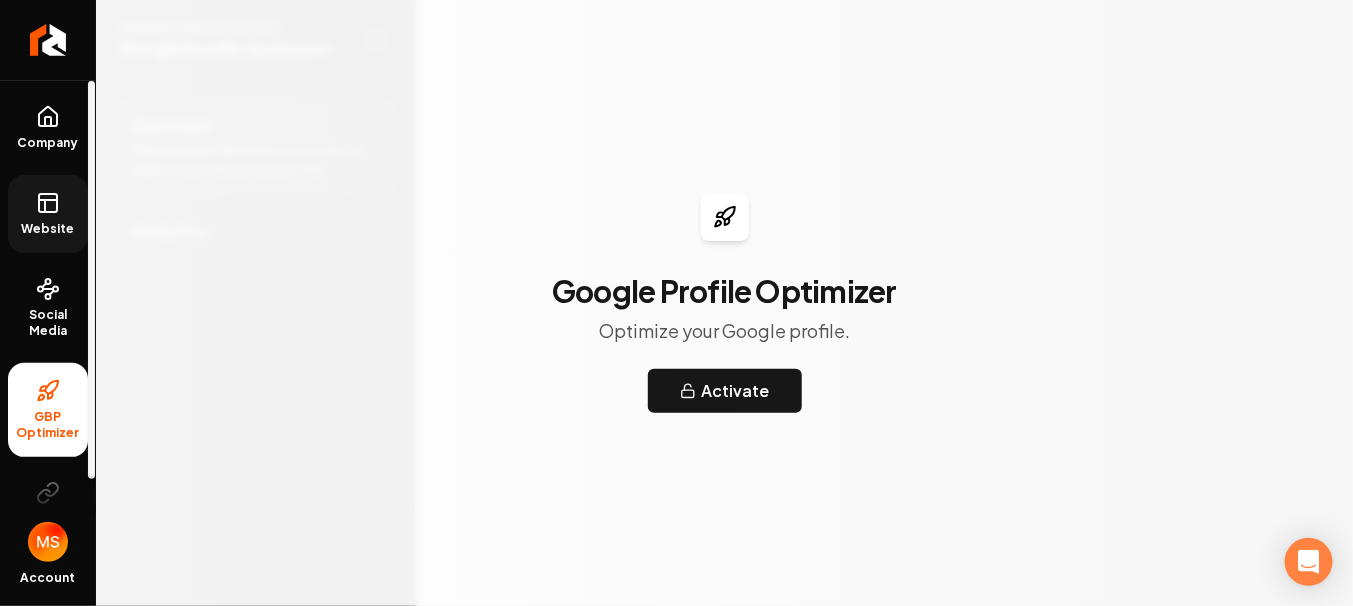 click on "Website" at bounding box center [48, 214] 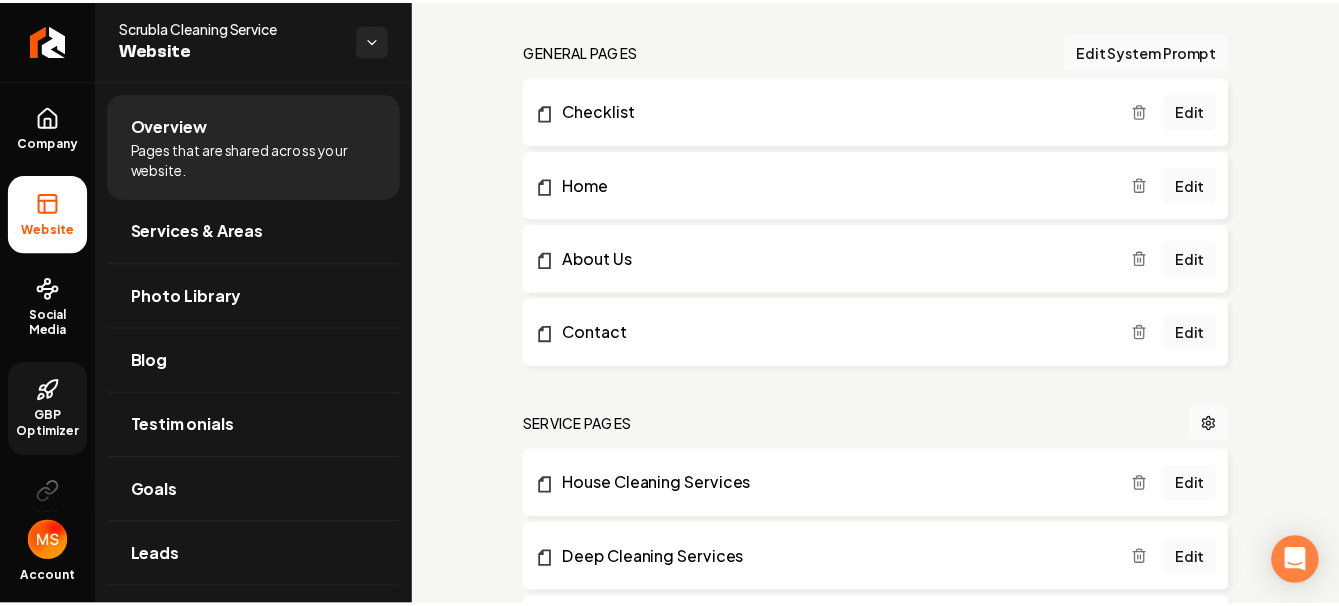 scroll, scrollTop: 600, scrollLeft: 0, axis: vertical 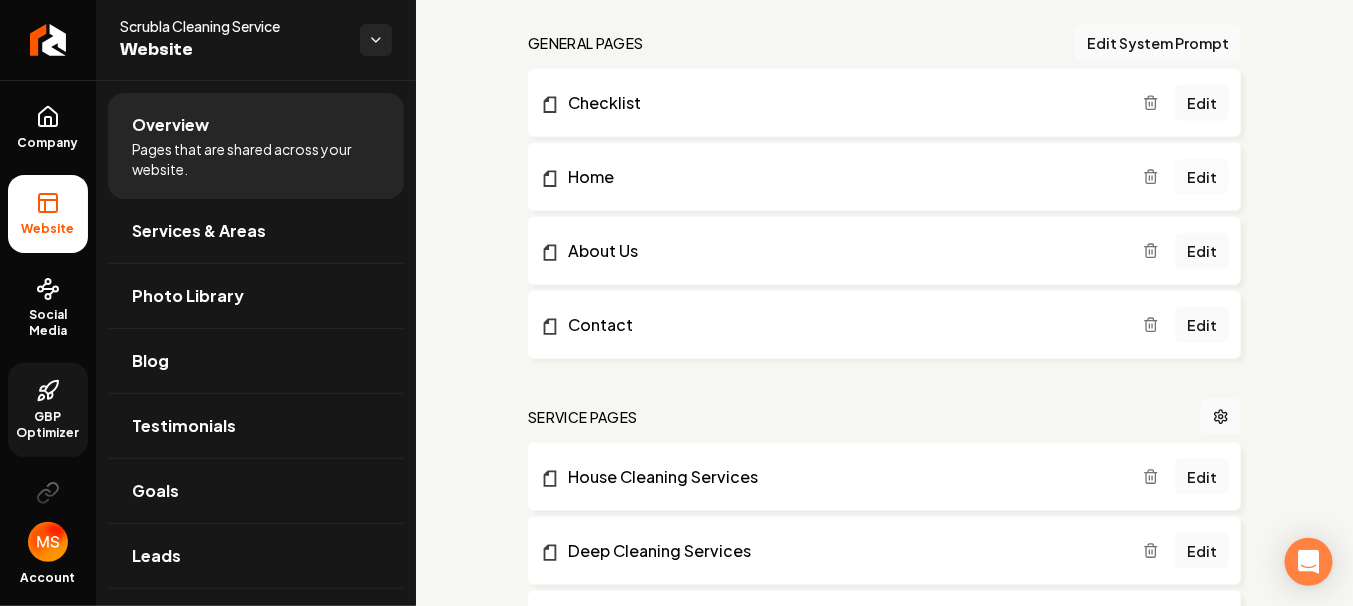 click on "Edit" at bounding box center (1202, 177) 